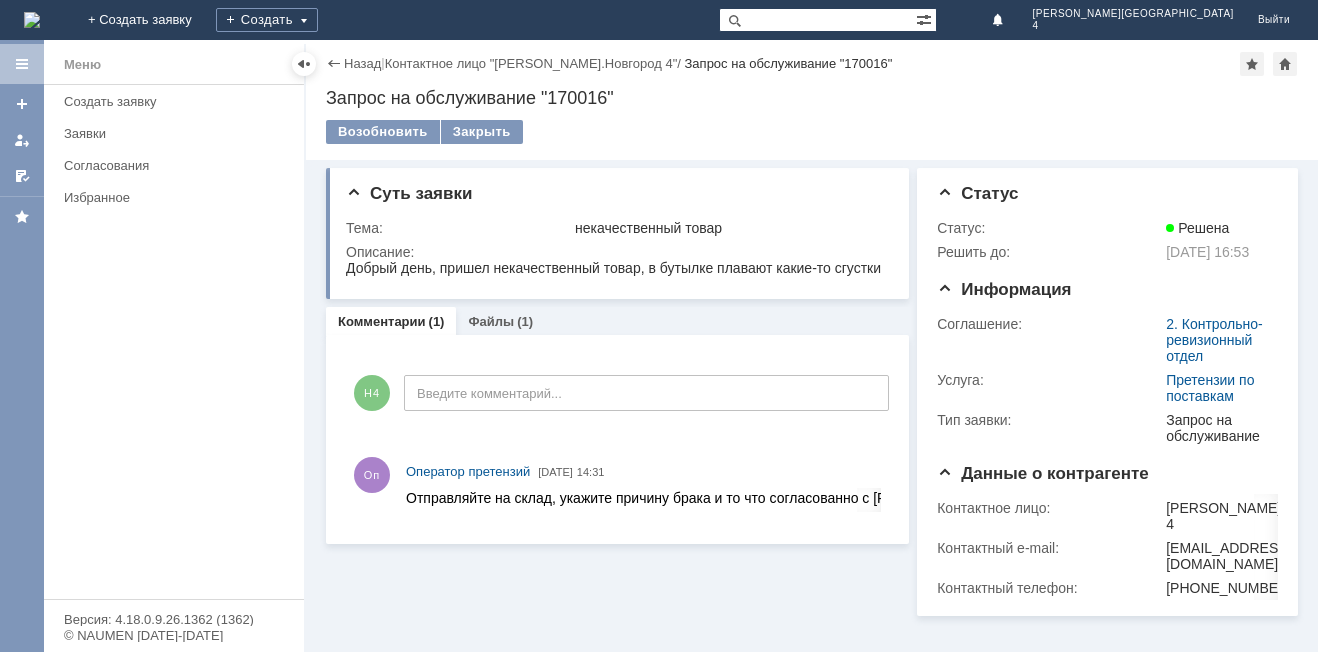 scroll, scrollTop: 0, scrollLeft: 0, axis: both 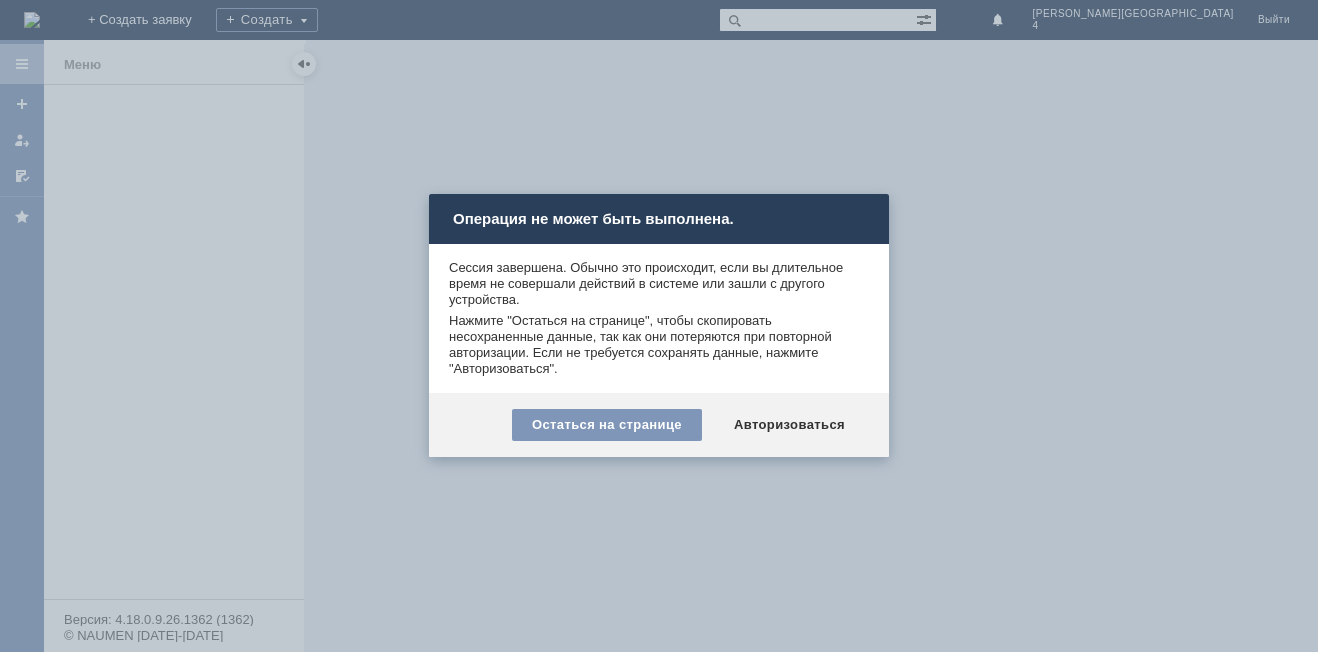 click at bounding box center [659, 326] 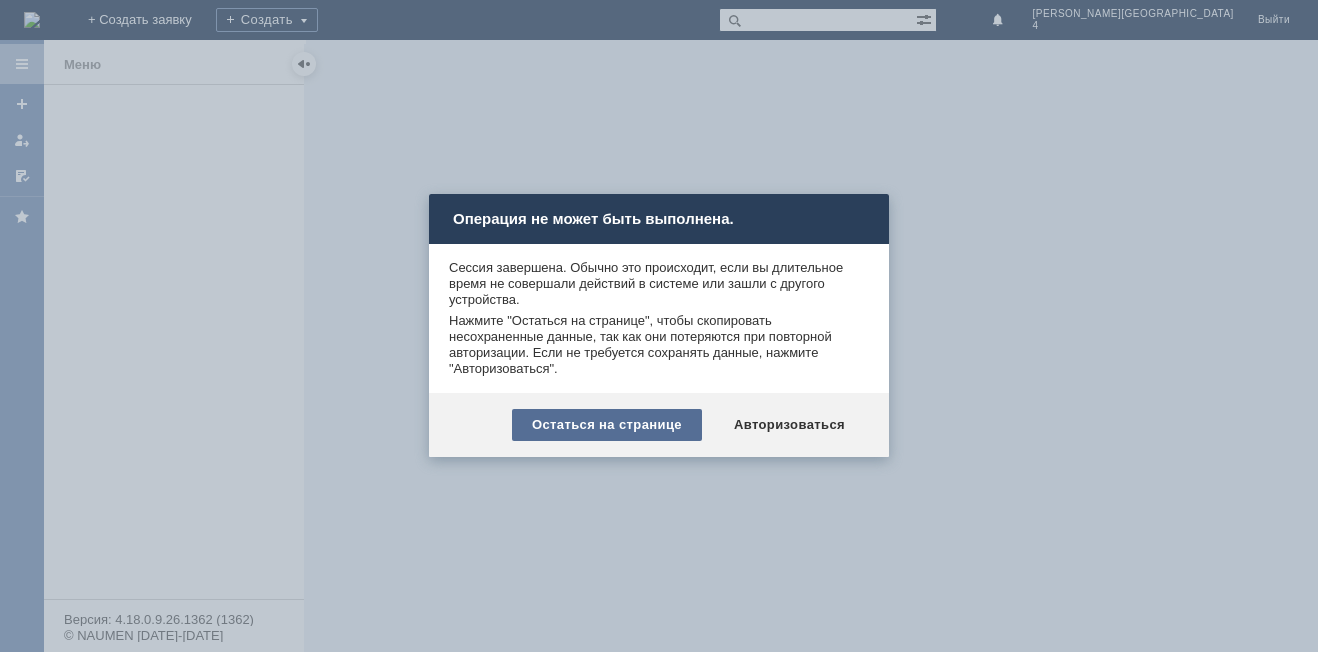 click on "Остаться на странице" at bounding box center [607, 425] 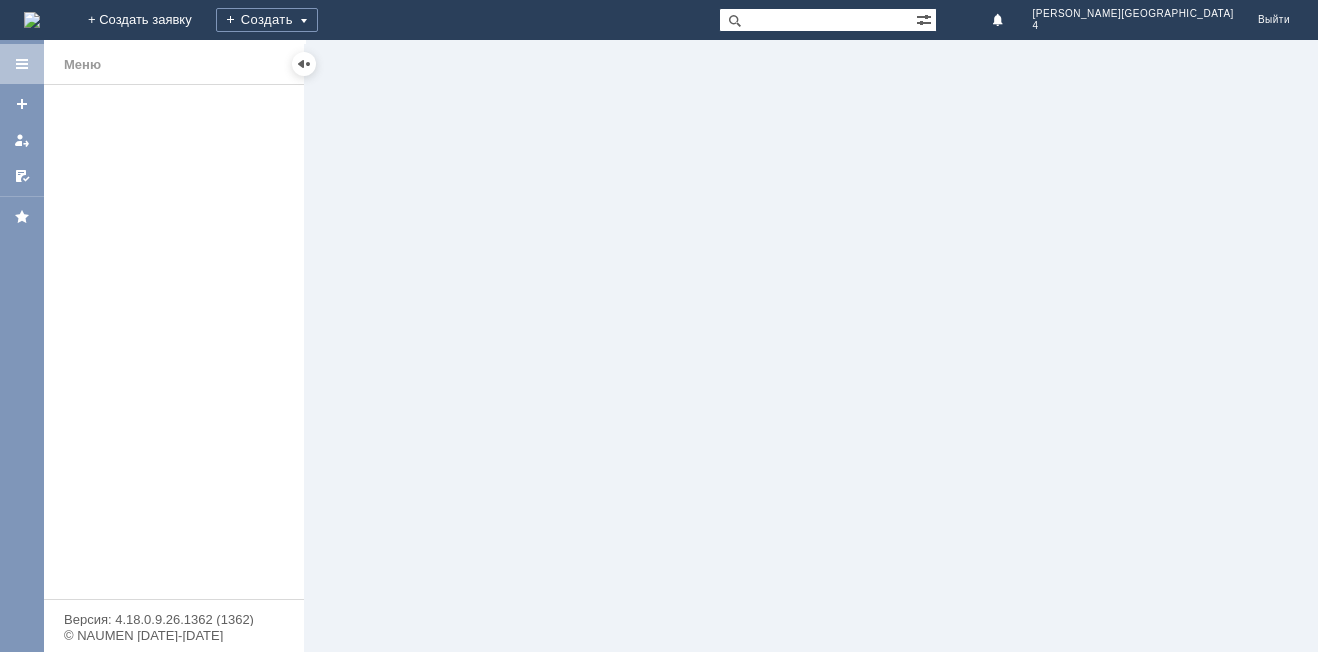click at bounding box center (32, 20) 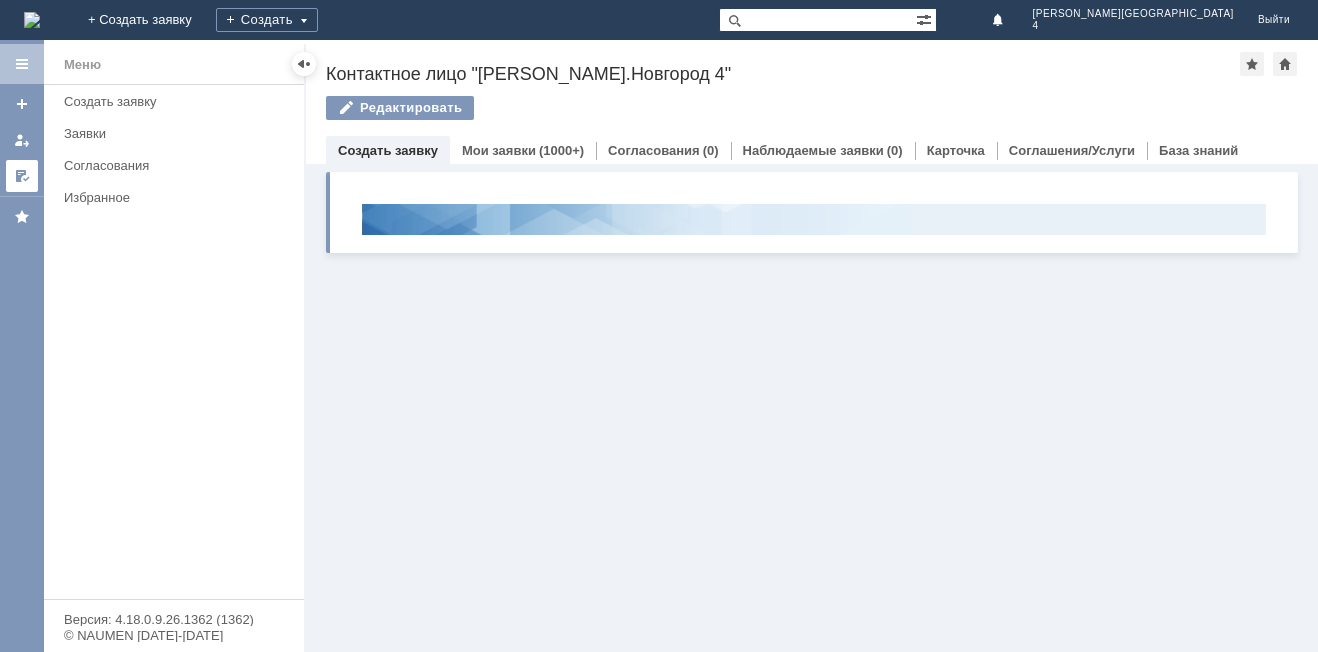 scroll, scrollTop: 0, scrollLeft: 0, axis: both 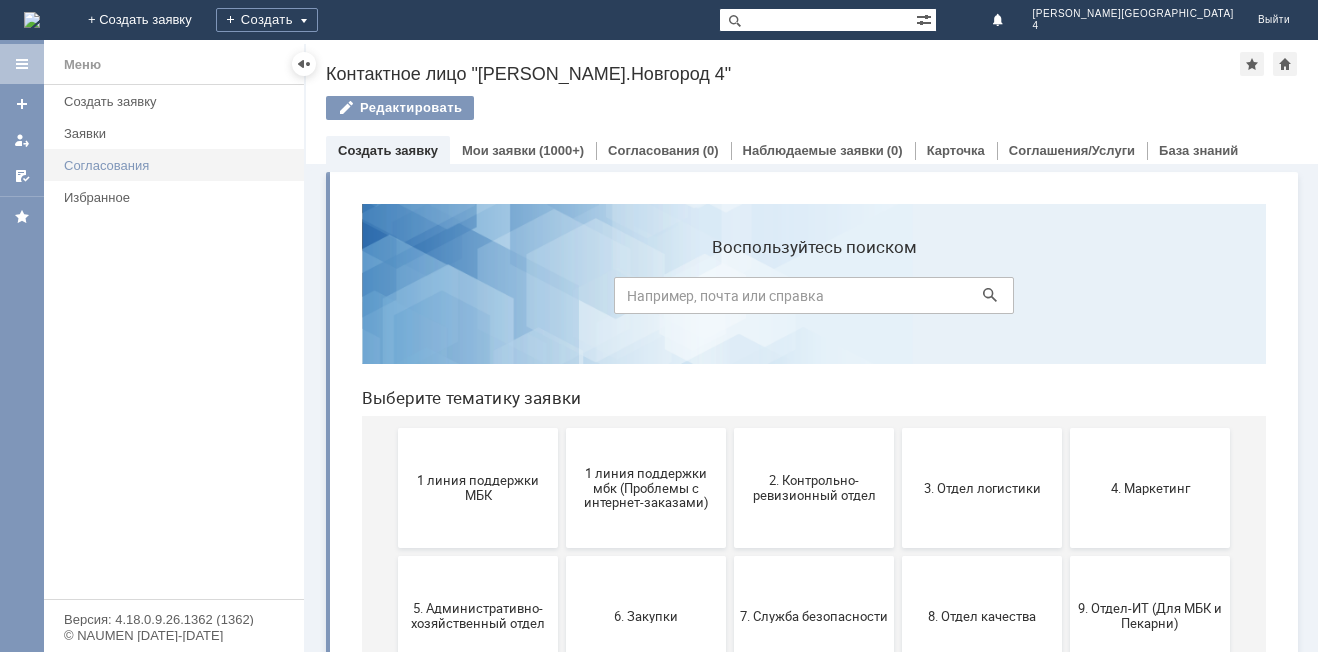 click on "Согласования" at bounding box center [178, 165] 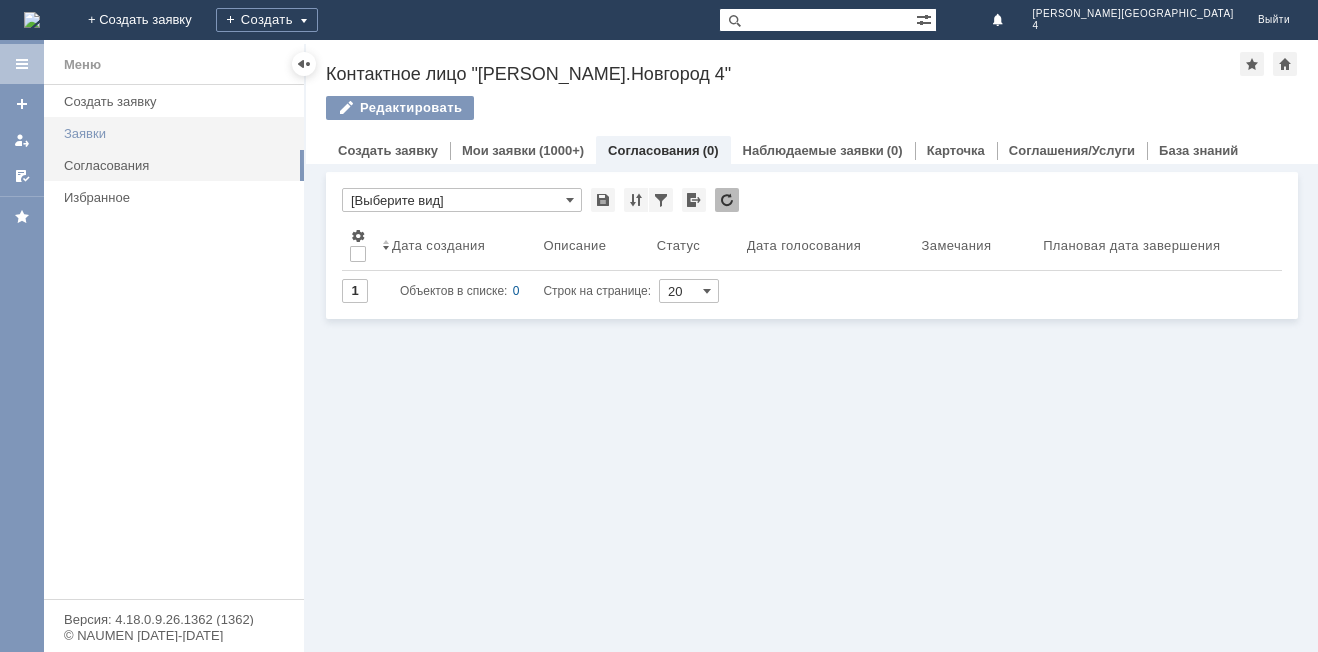 click on "Заявки" at bounding box center [178, 133] 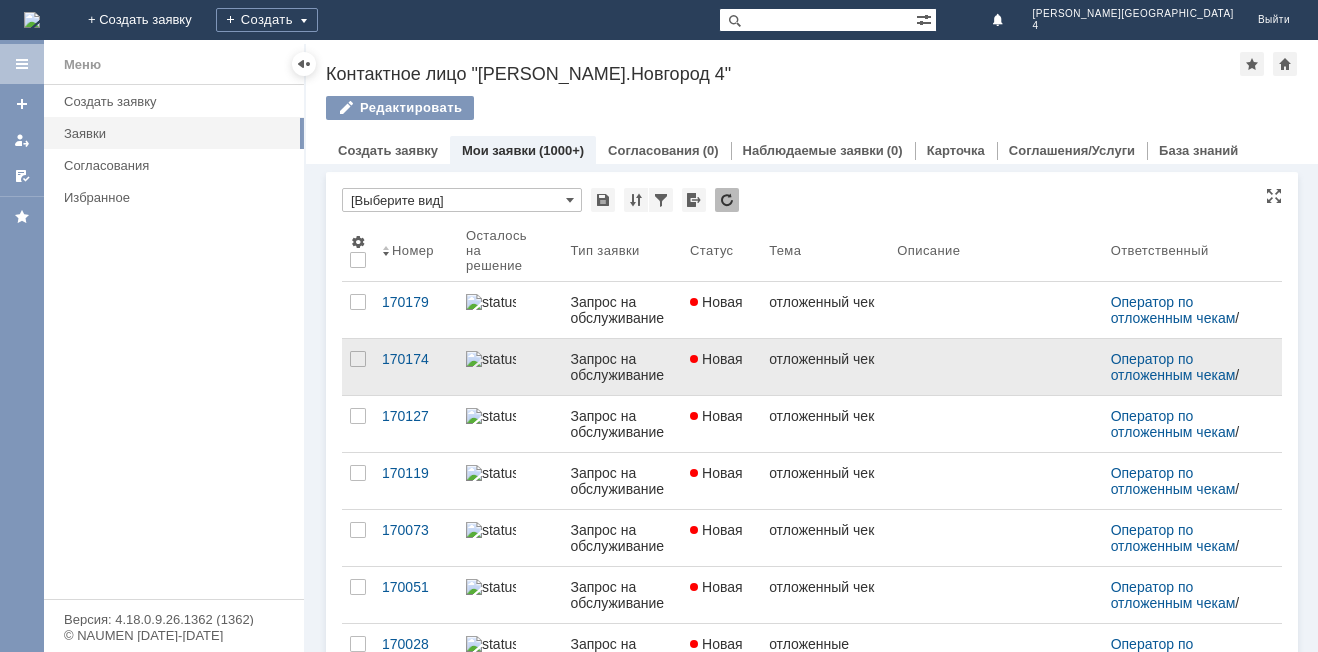 scroll, scrollTop: 0, scrollLeft: 0, axis: both 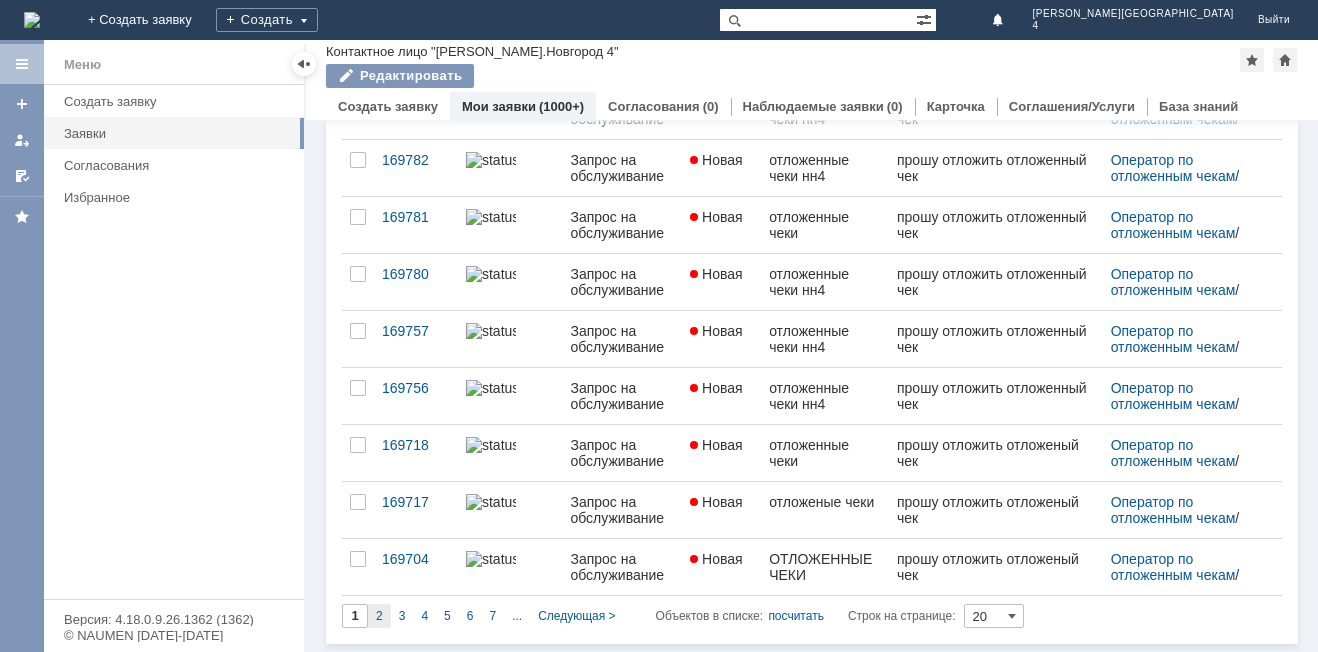 click on "2" at bounding box center [379, 616] 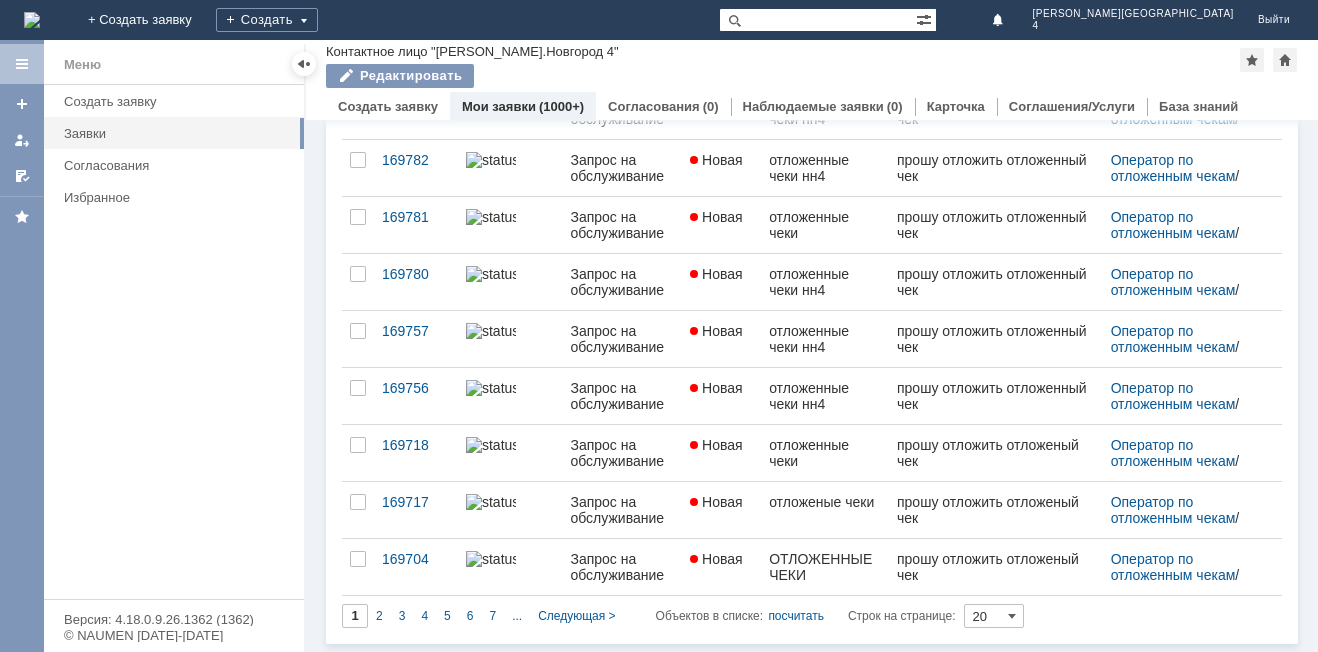 scroll, scrollTop: 0, scrollLeft: 0, axis: both 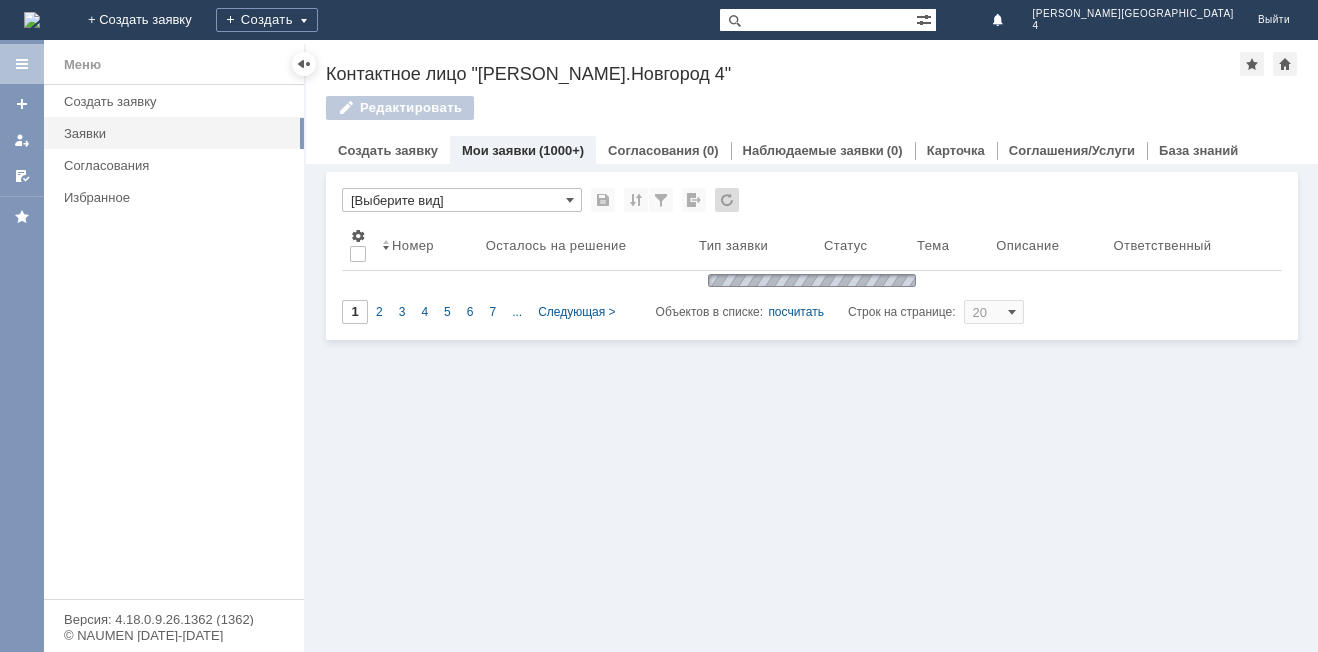 type on "2" 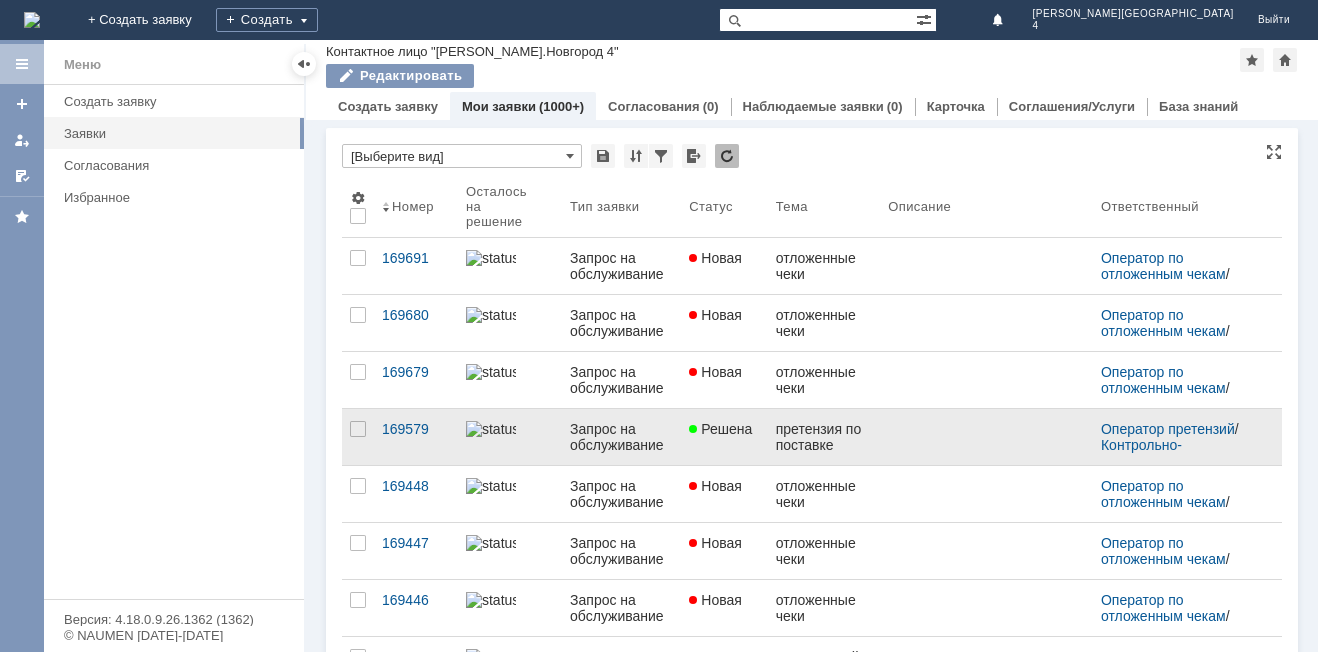 scroll, scrollTop: 508, scrollLeft: 0, axis: vertical 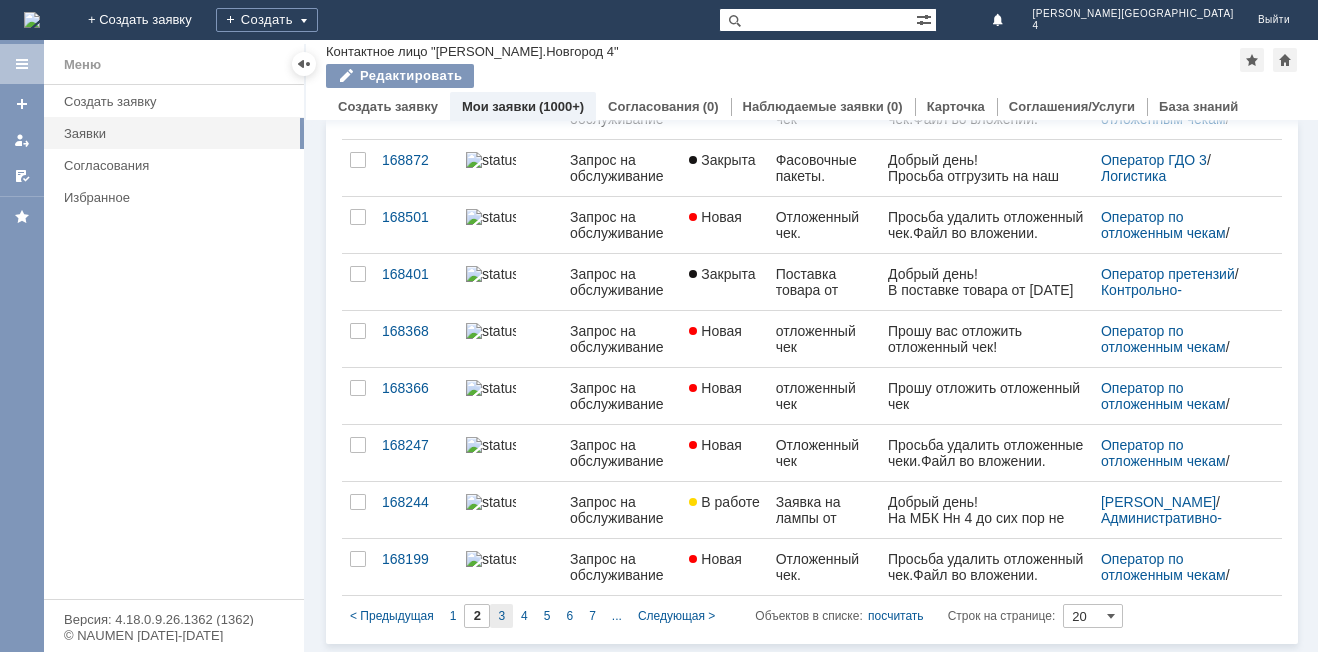 click on "3" at bounding box center [501, 616] 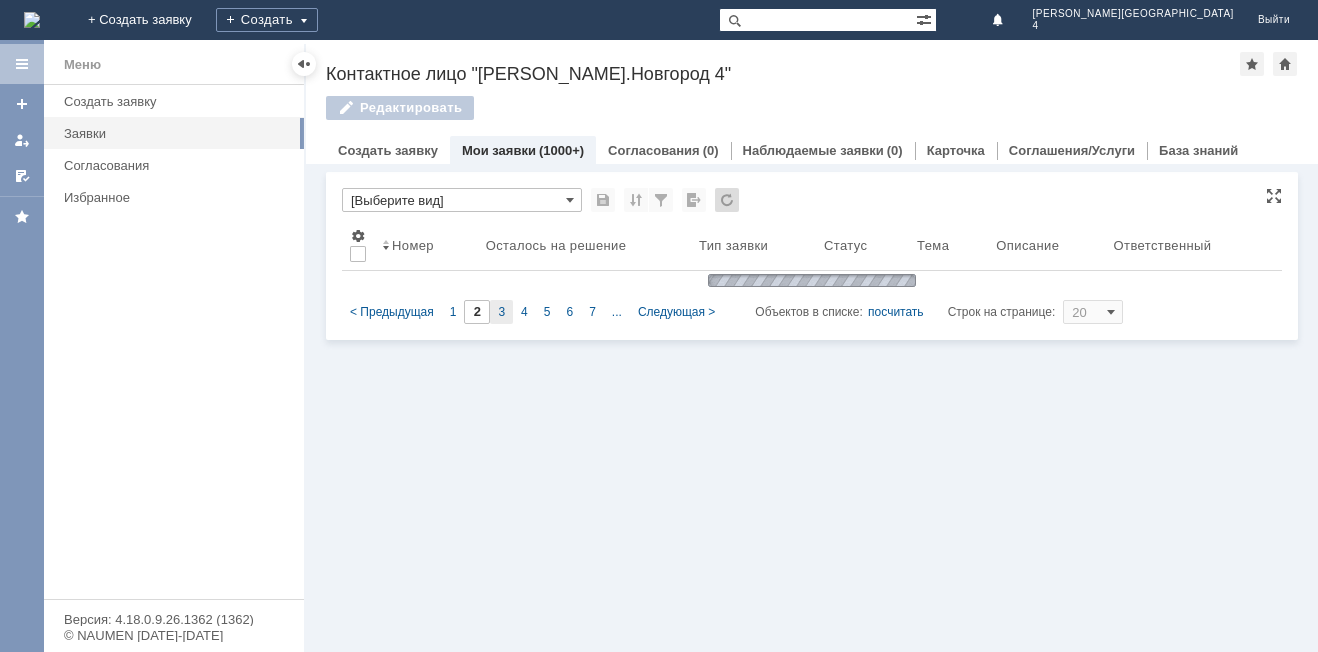 type on "3" 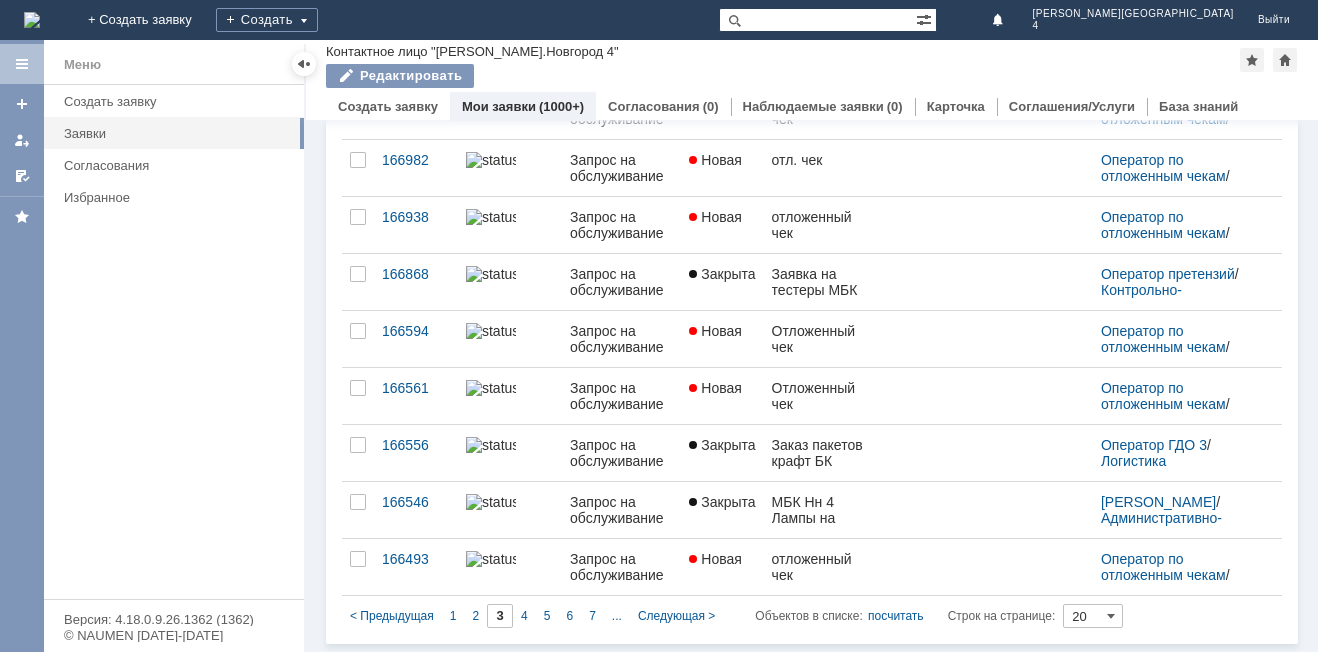 scroll, scrollTop: 0, scrollLeft: 0, axis: both 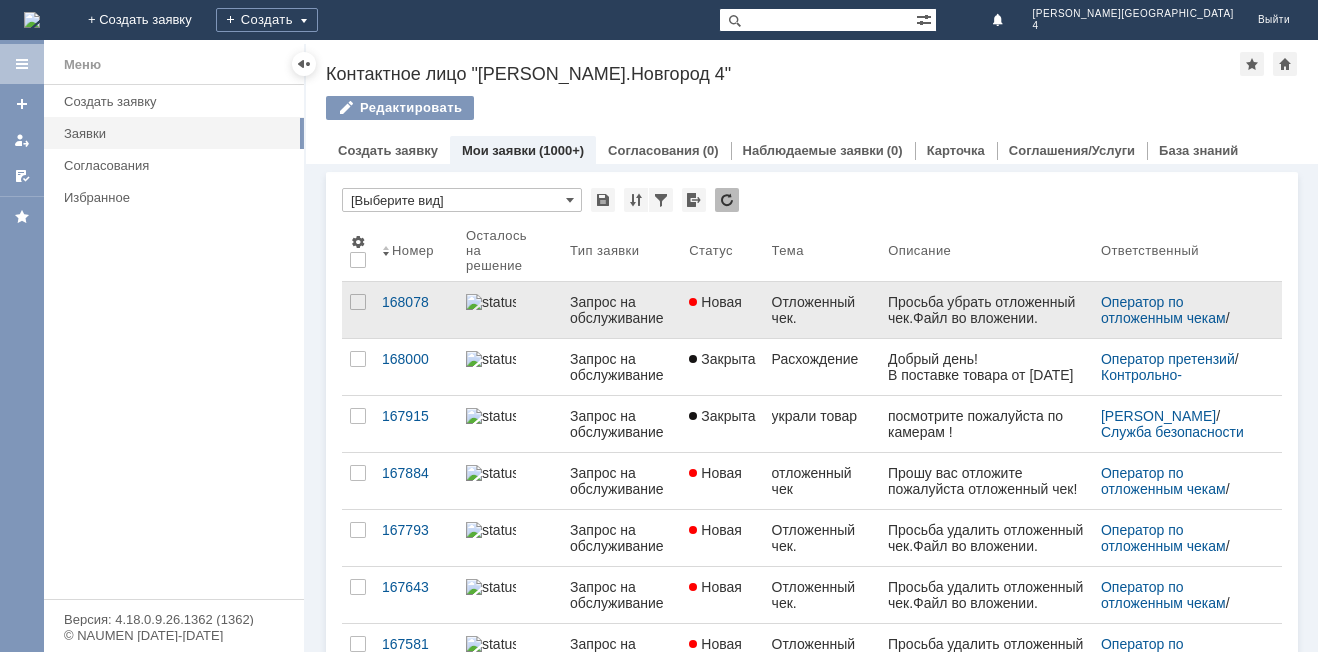 click on "Просьба убрать отложенный чек.Файл во вложении." at bounding box center (986, 310) 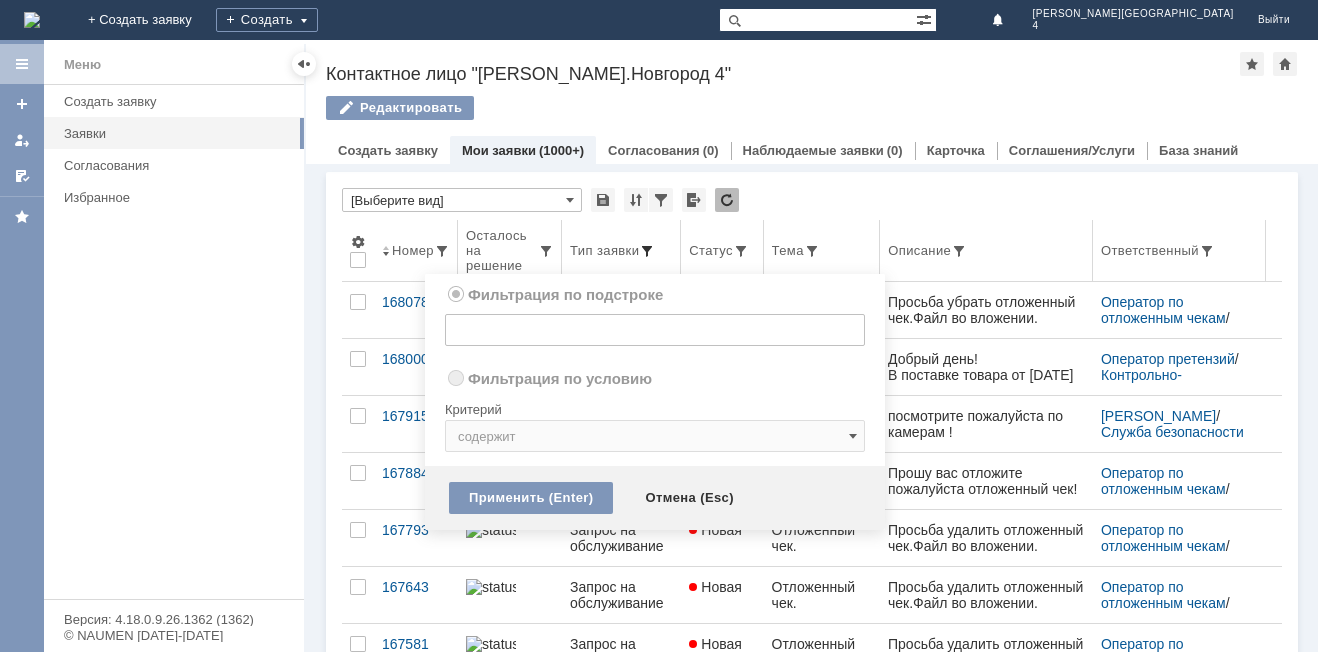 click at bounding box center [647, 251] 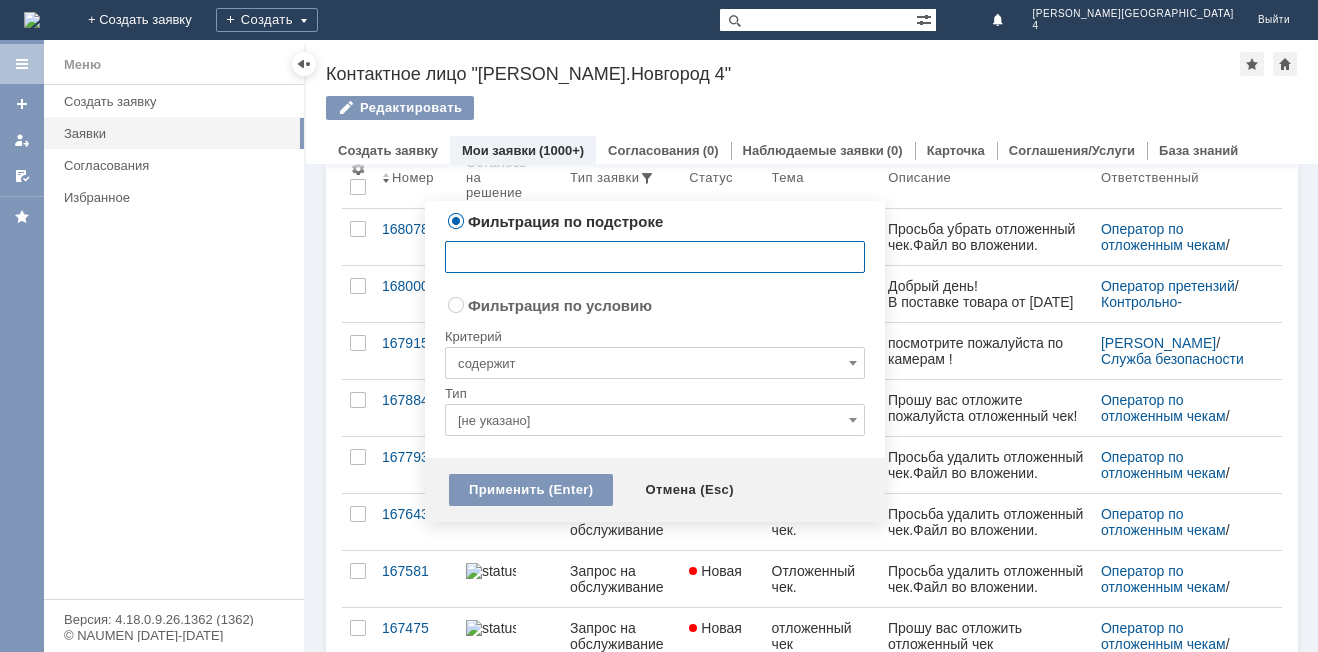 scroll, scrollTop: 100, scrollLeft: 0, axis: vertical 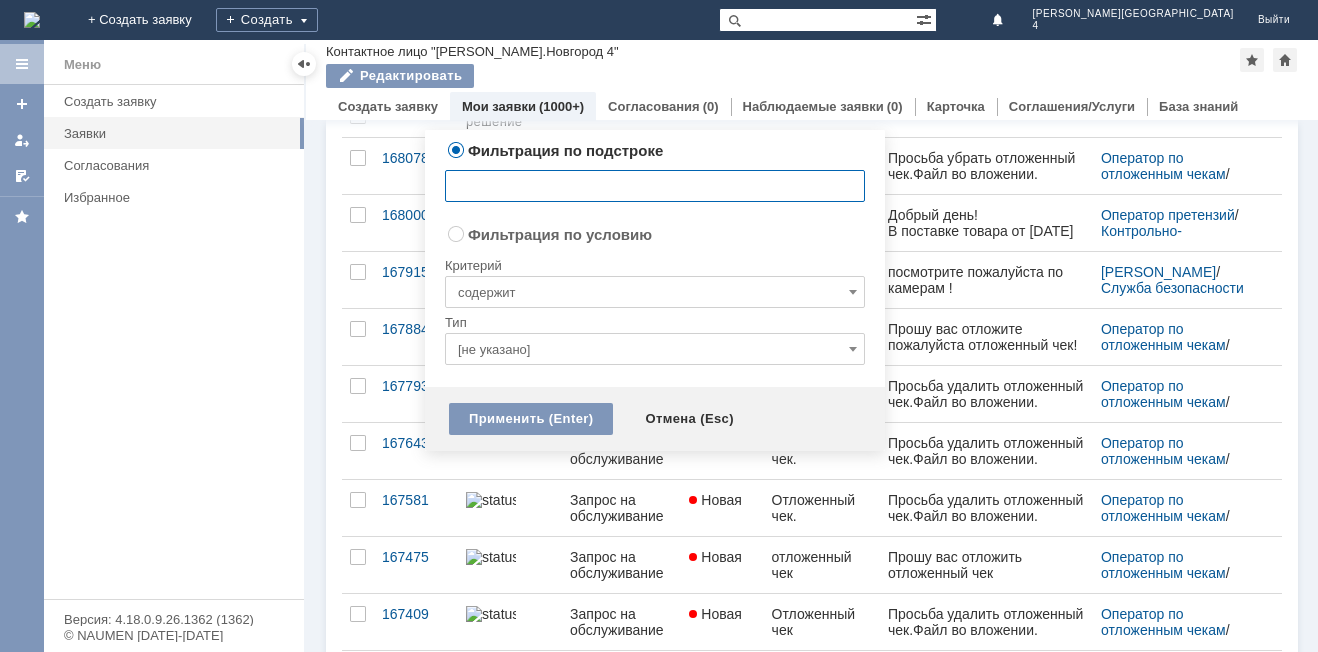 radio on "false" 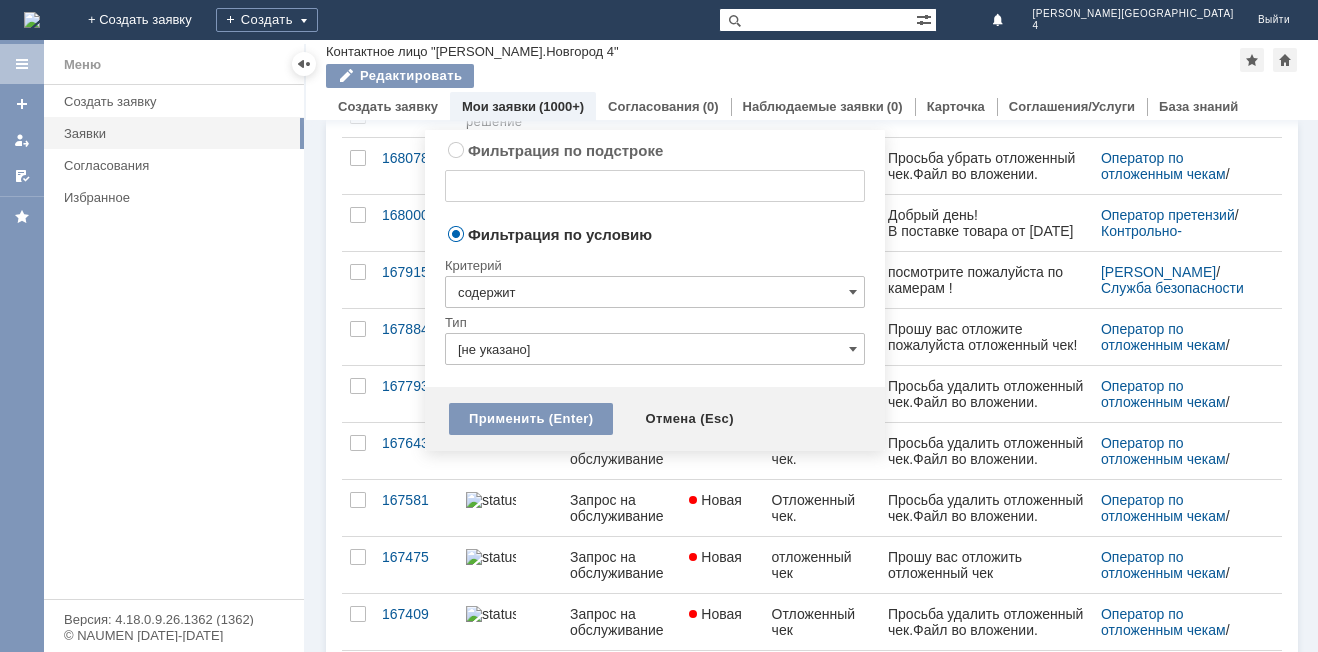 click on "содержит" at bounding box center [655, 292] 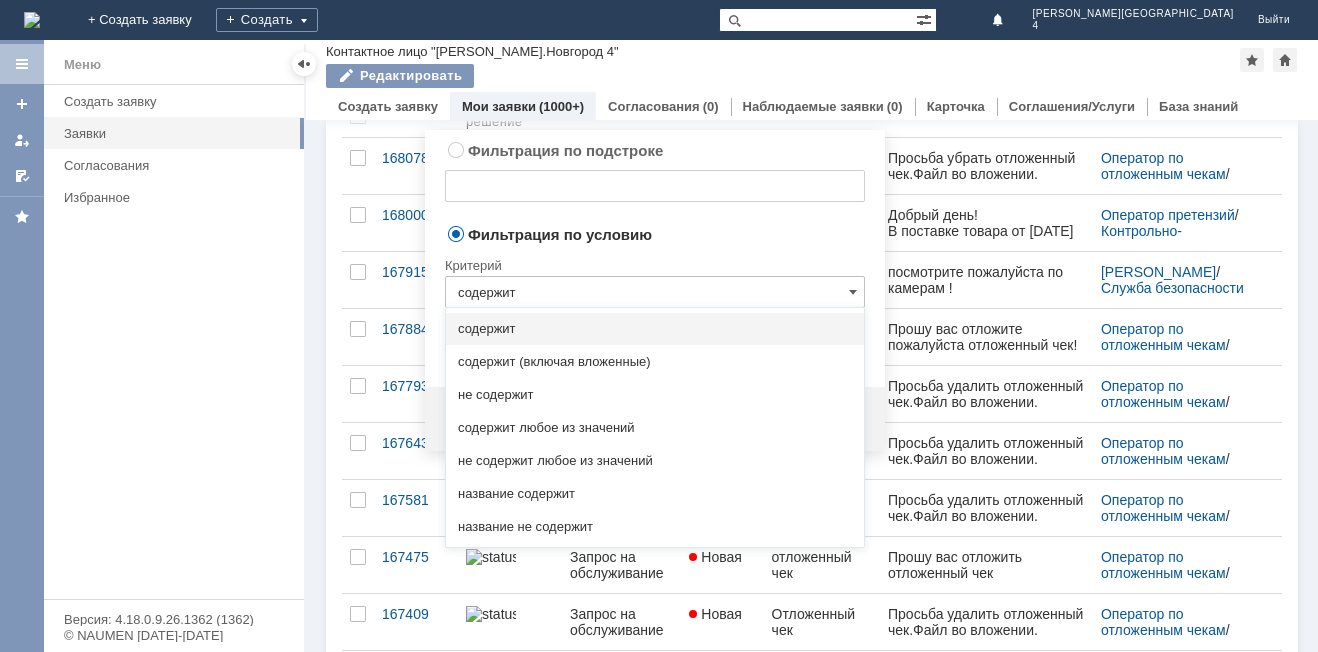 click on "Редактировать" at bounding box center [783, 79] 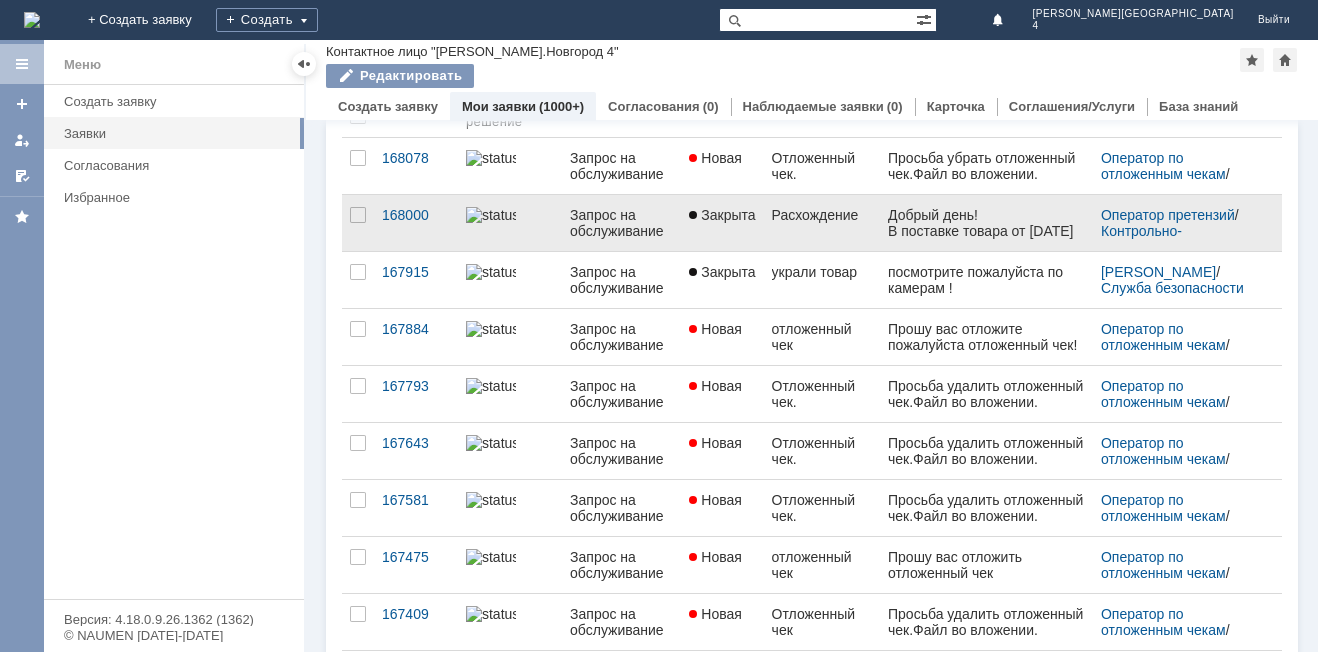 scroll, scrollTop: 0, scrollLeft: 0, axis: both 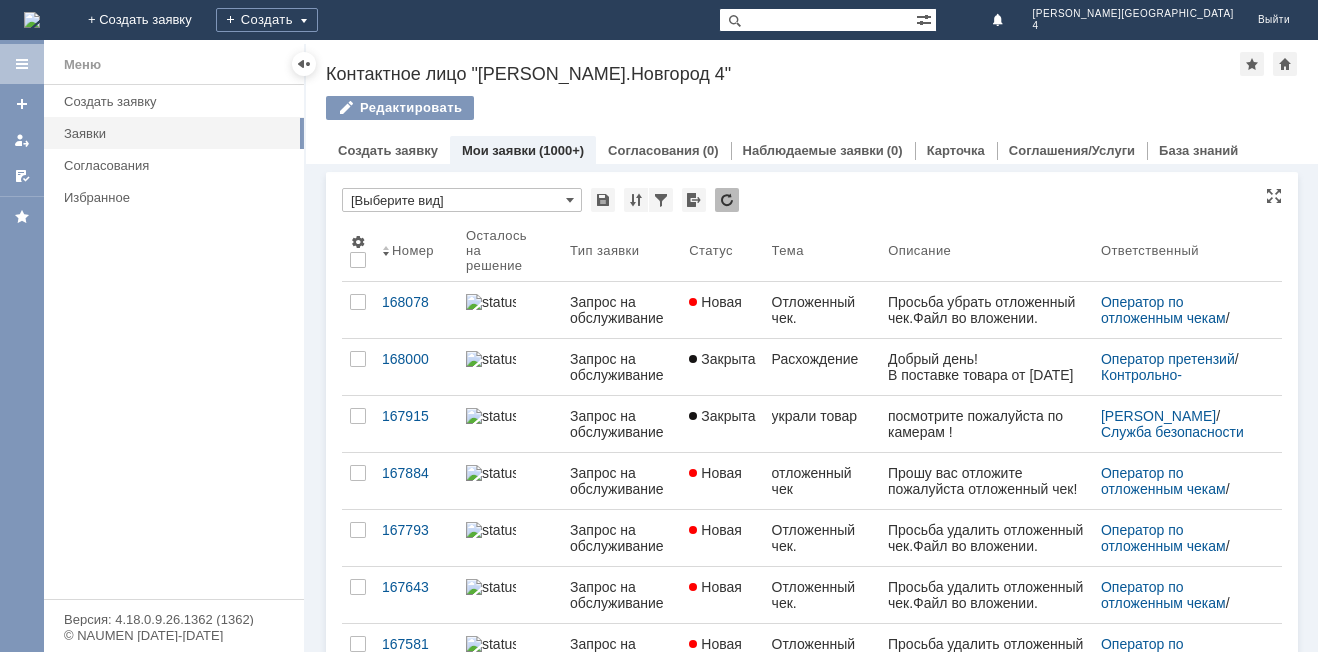click on "[Выберите вид]" at bounding box center [462, 200] 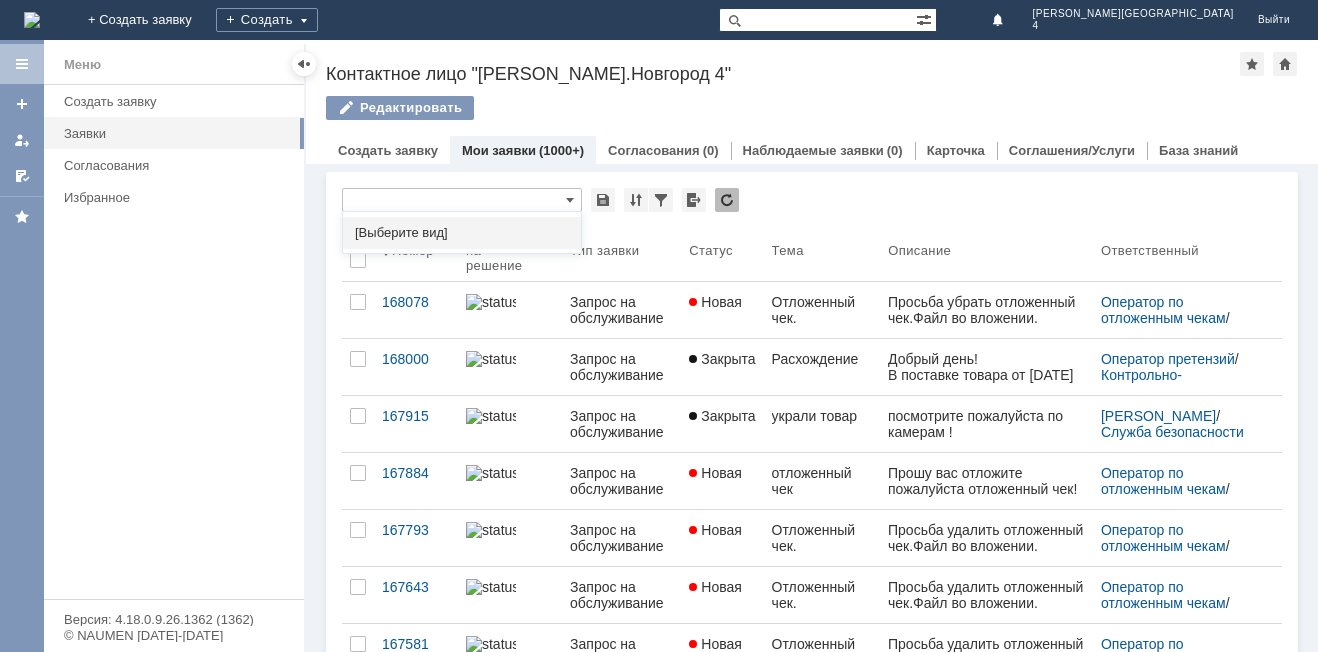 click on "[Выберите вид]" at bounding box center (462, 233) 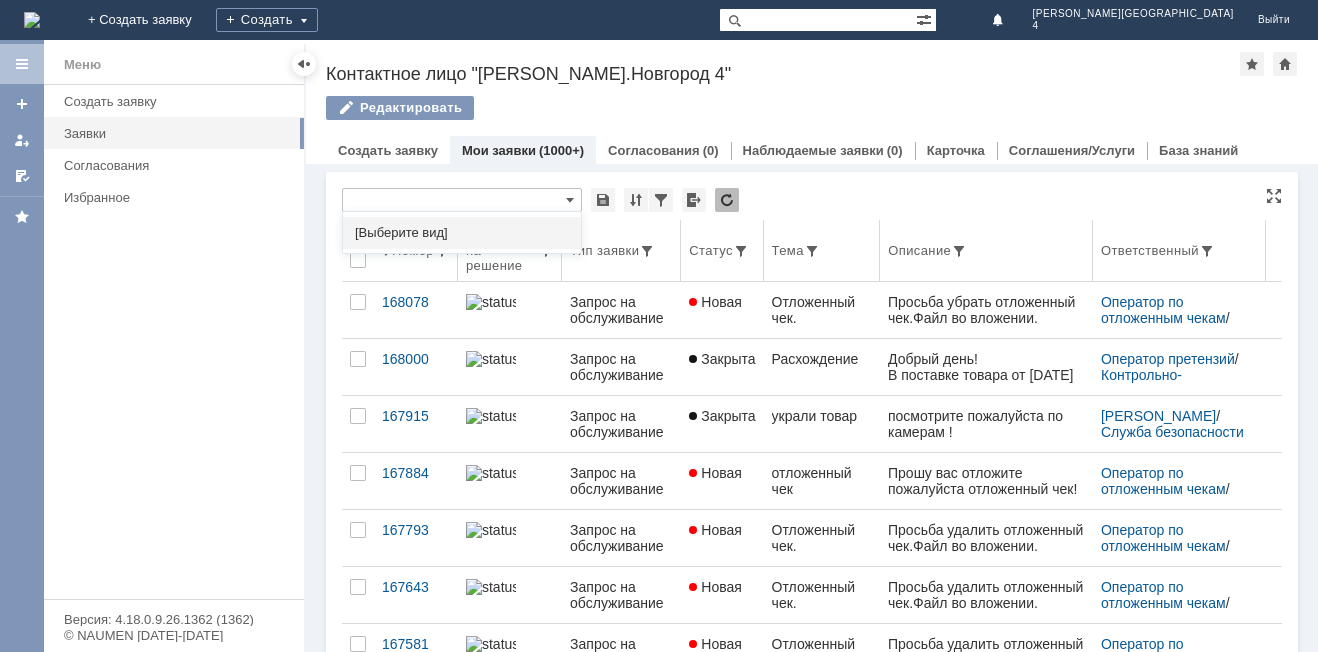 type on "[Выберите вид]" 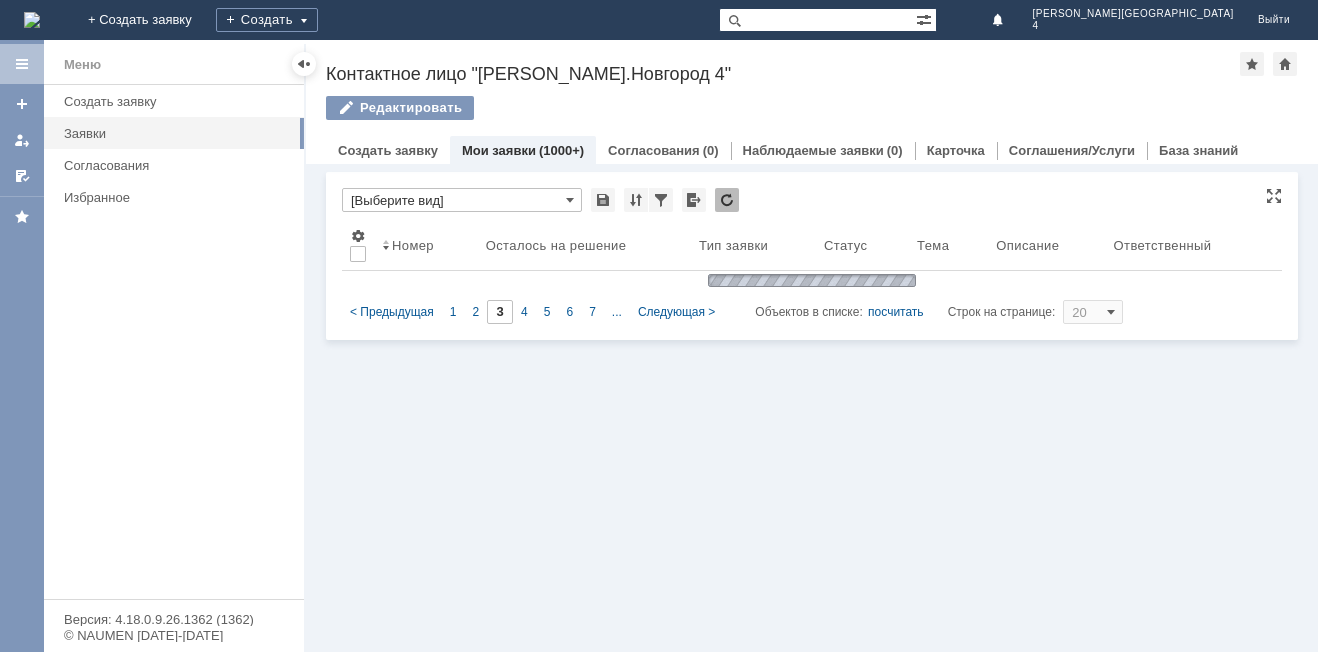 type on "1" 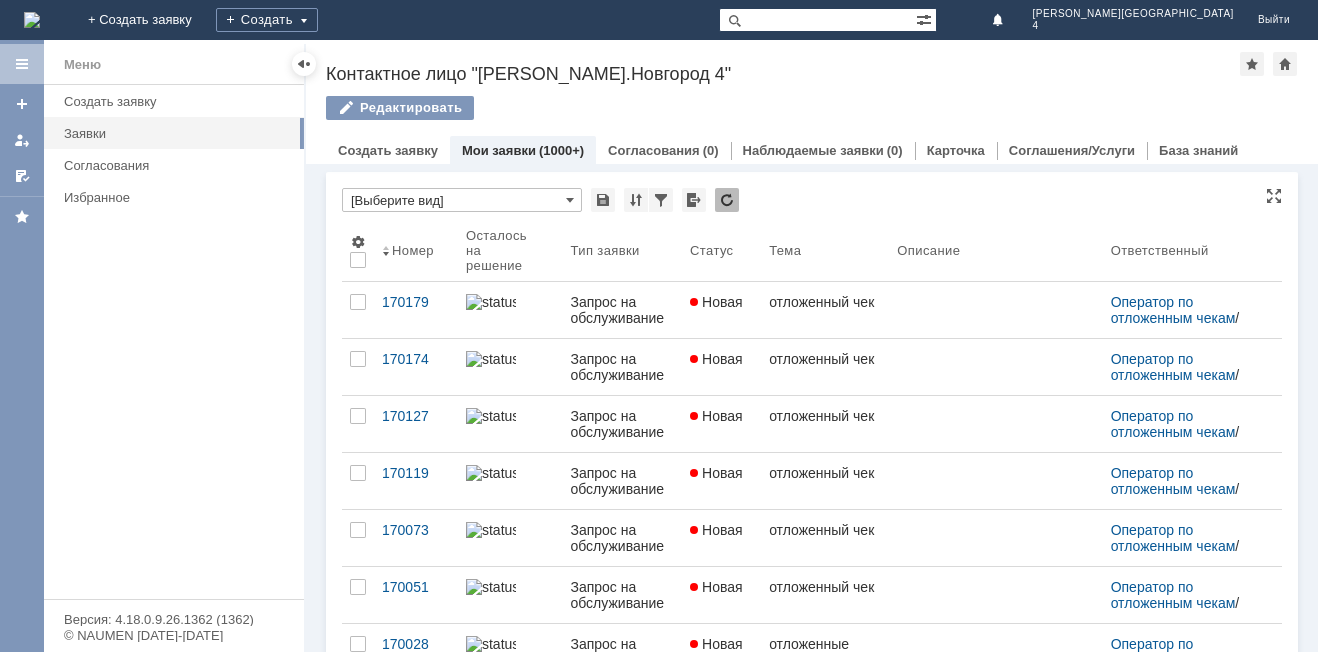 type on "[Выберите вид]" 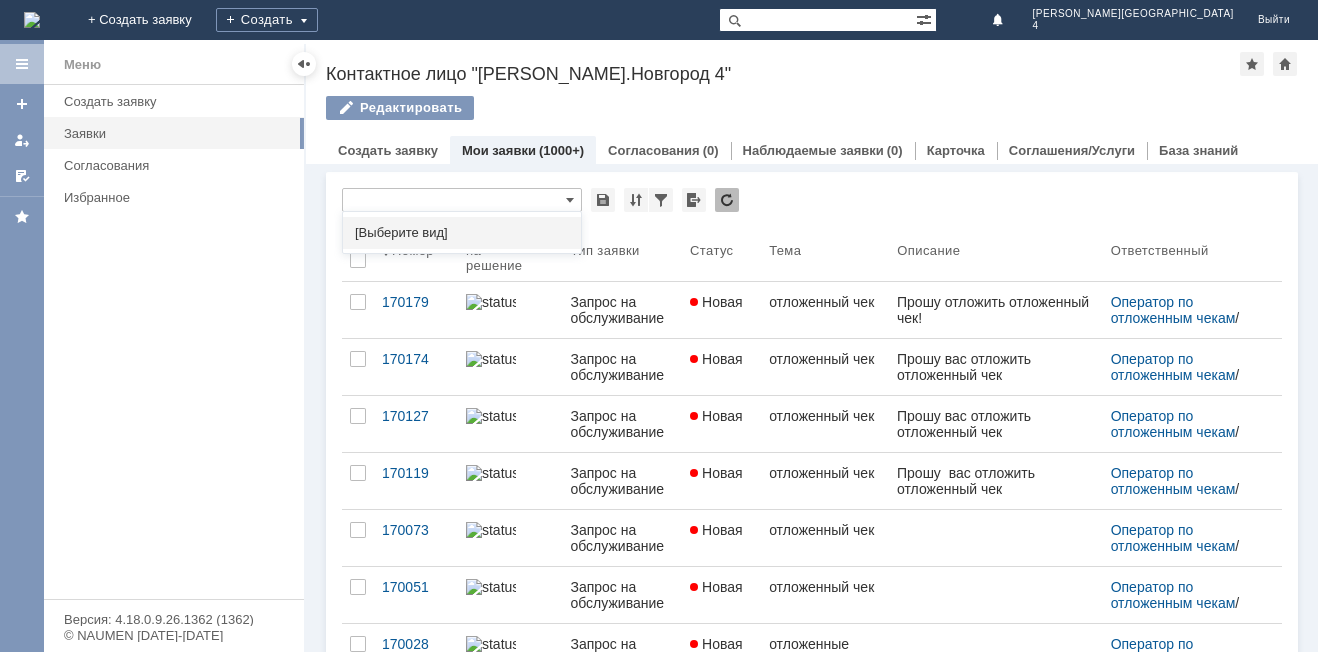 click on "[Выберите вид]" at bounding box center (462, 233) 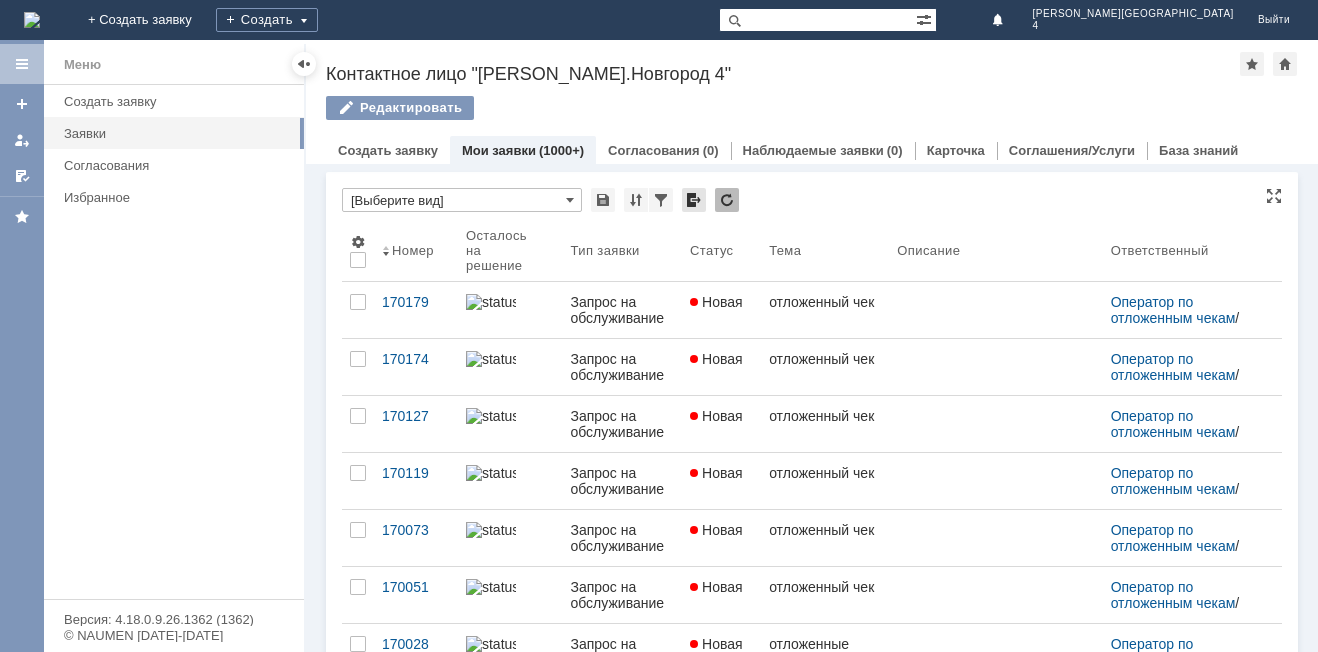 type on "[Выберите вид]" 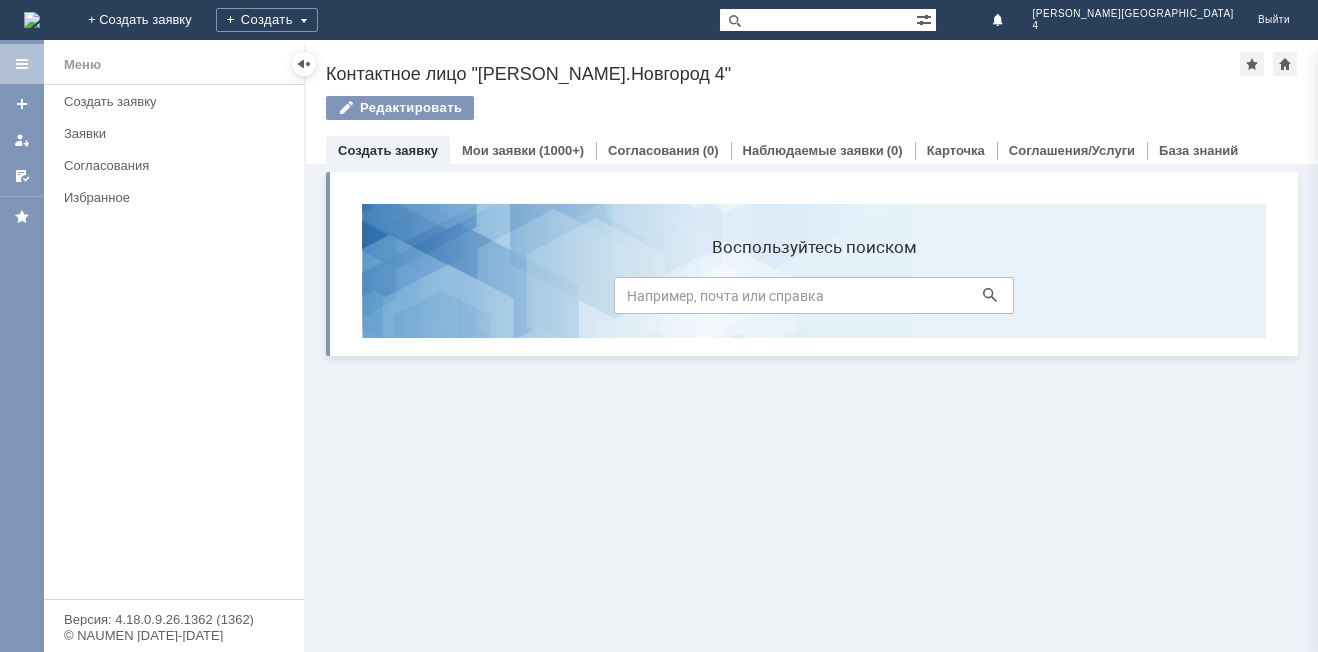 scroll, scrollTop: 0, scrollLeft: 0, axis: both 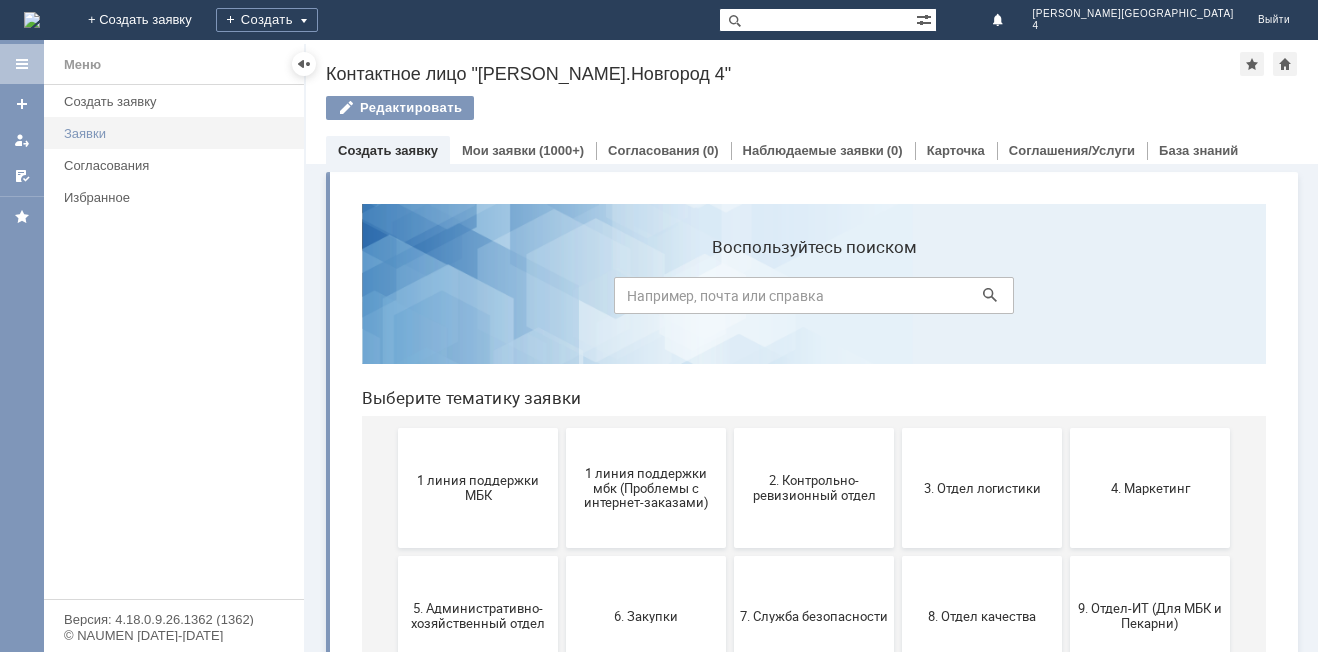 click on "Заявки" at bounding box center (178, 133) 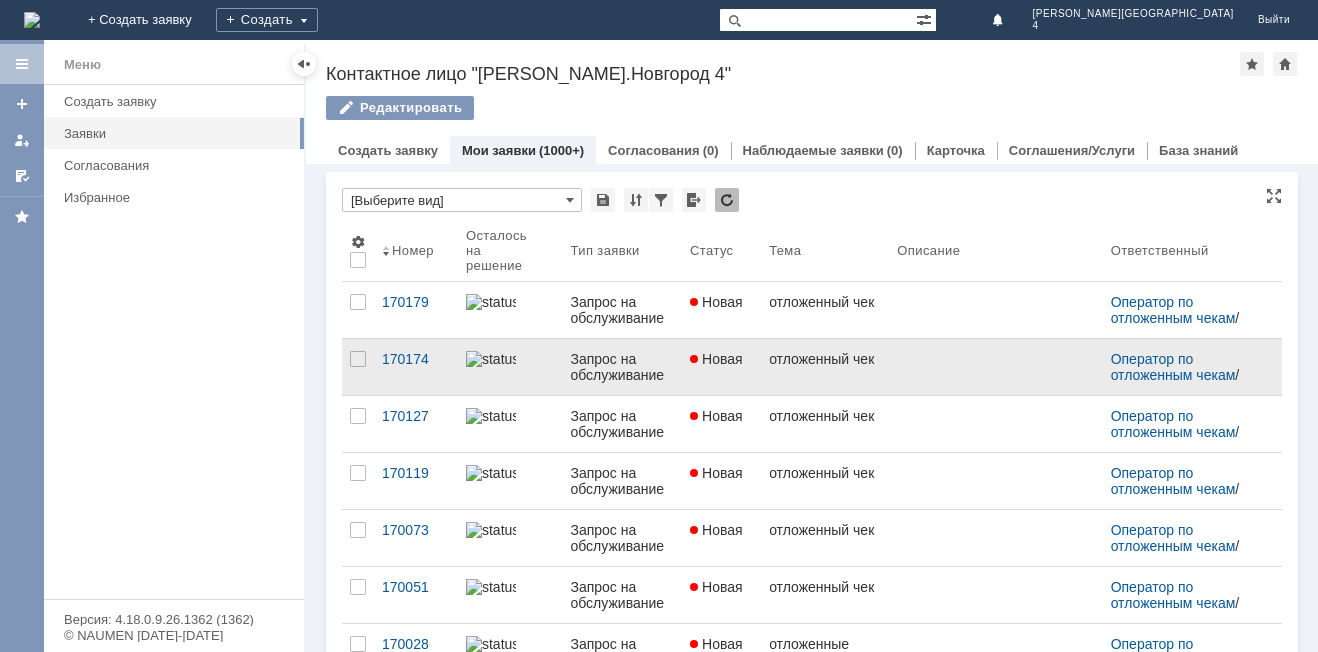 scroll, scrollTop: 0, scrollLeft: 0, axis: both 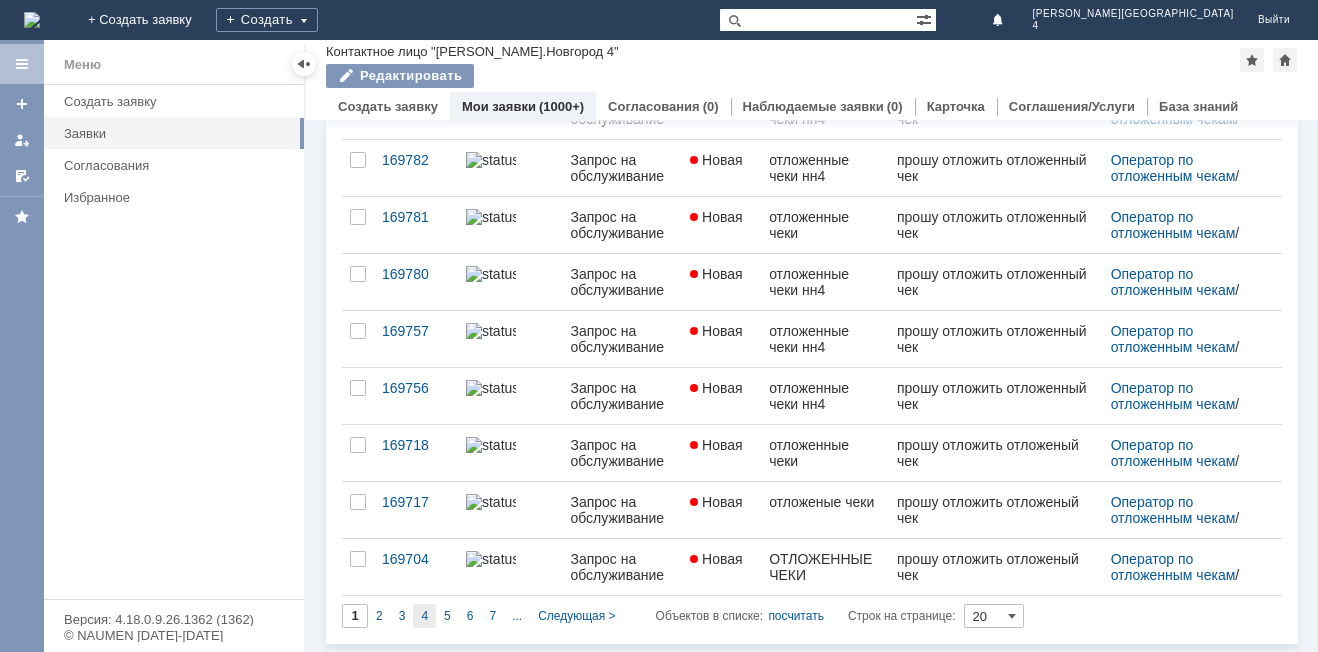 click on "4" at bounding box center [424, 616] 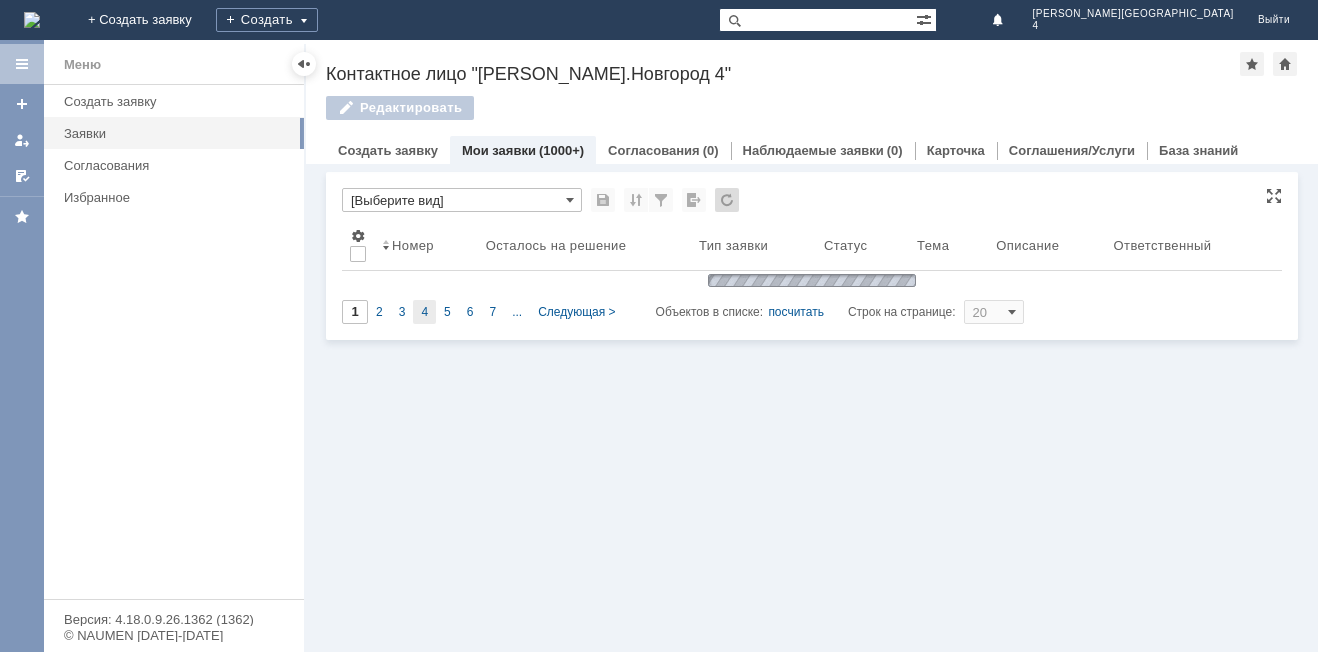 type on "4" 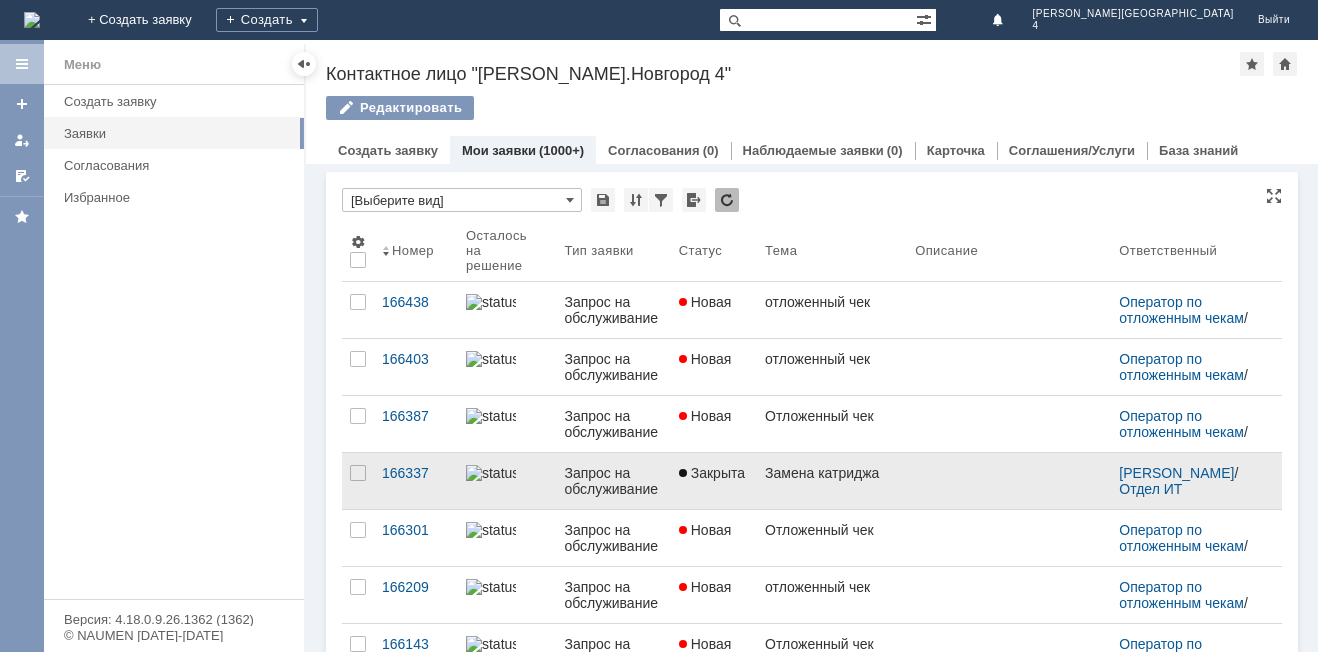 scroll, scrollTop: 8, scrollLeft: 0, axis: vertical 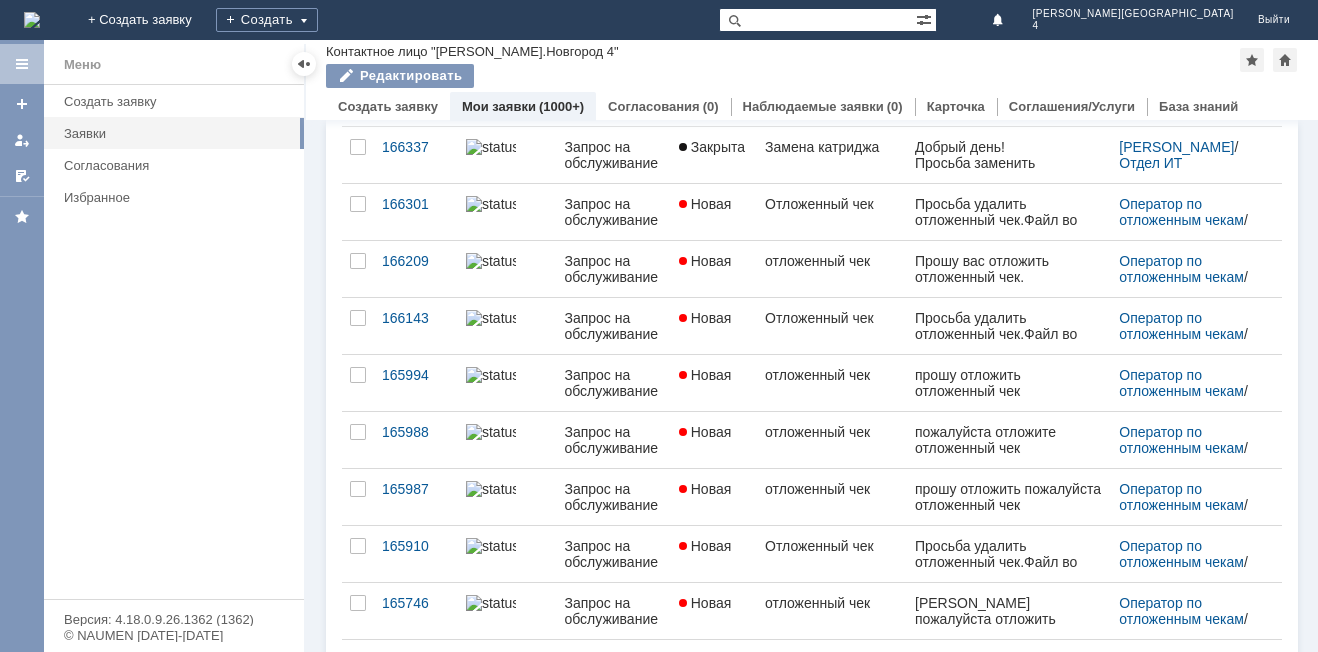 click on "Контактное лицо "[PERSON_NAME].Новгород 4"" at bounding box center [472, 51] 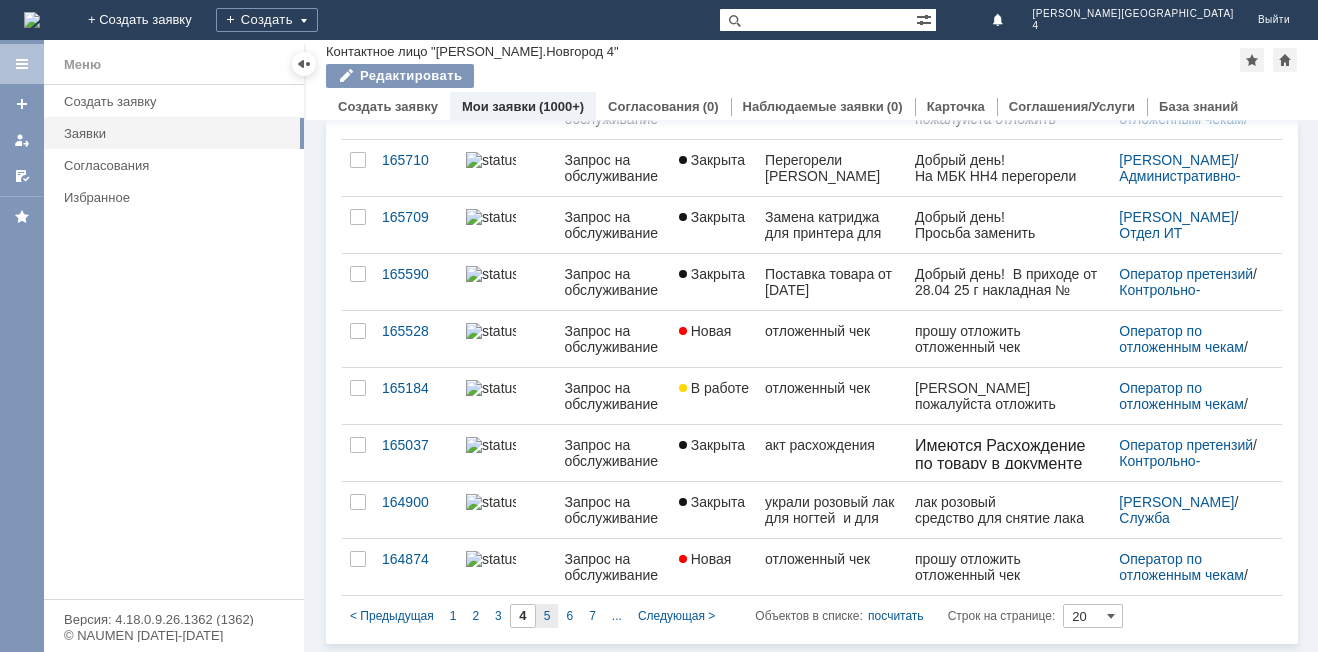 click on "5" at bounding box center (547, 616) 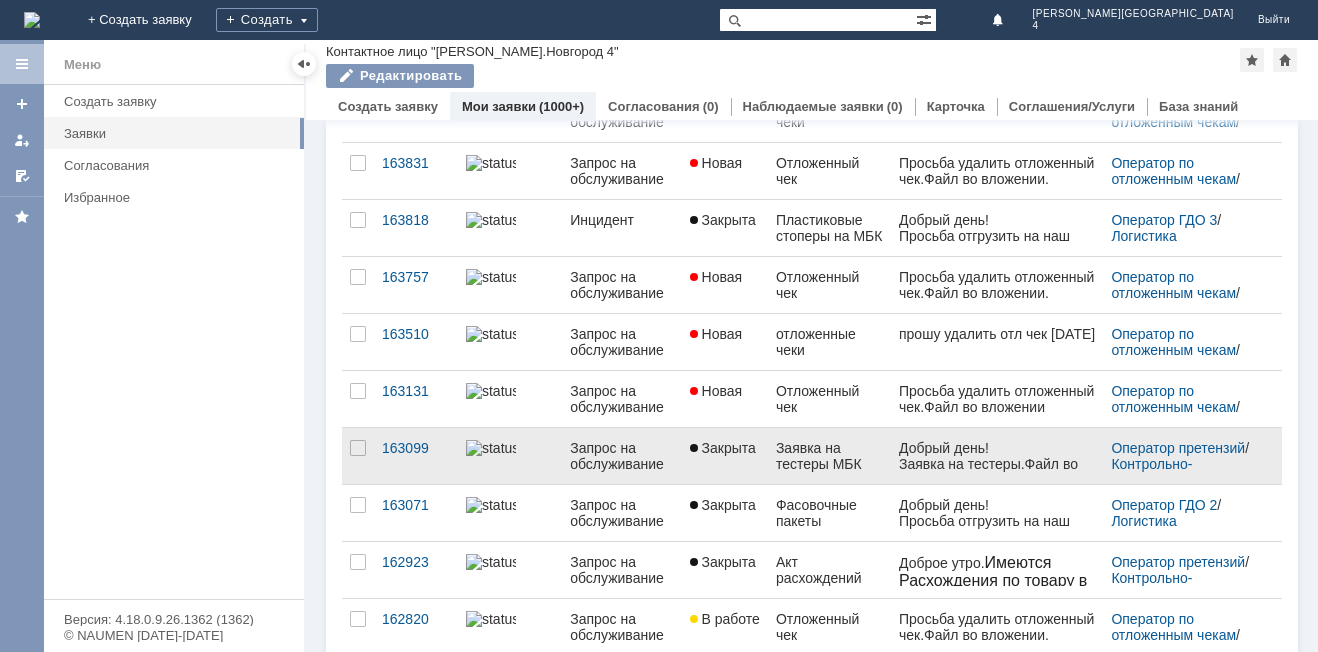 click on "Закрыта" at bounding box center [725, 456] 